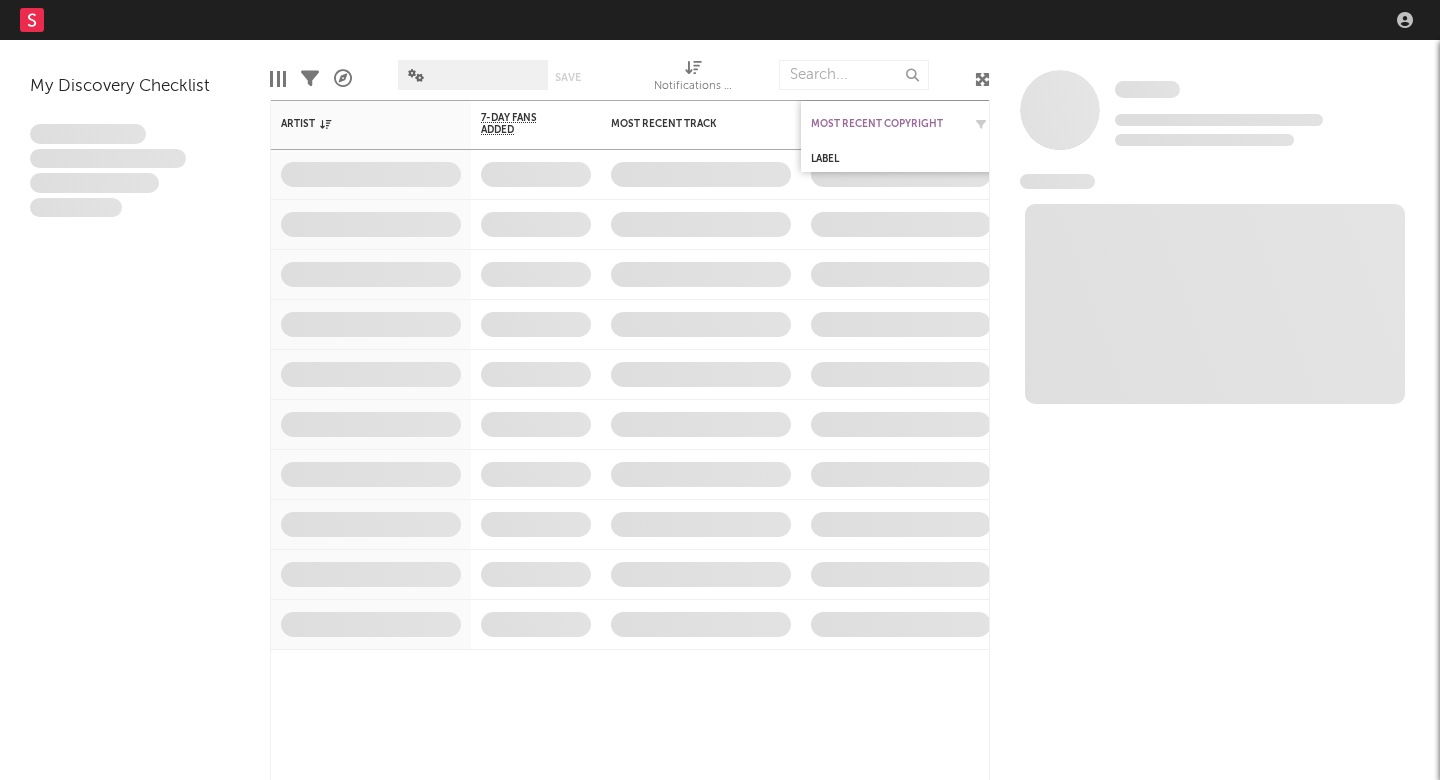 scroll, scrollTop: 0, scrollLeft: 0, axis: both 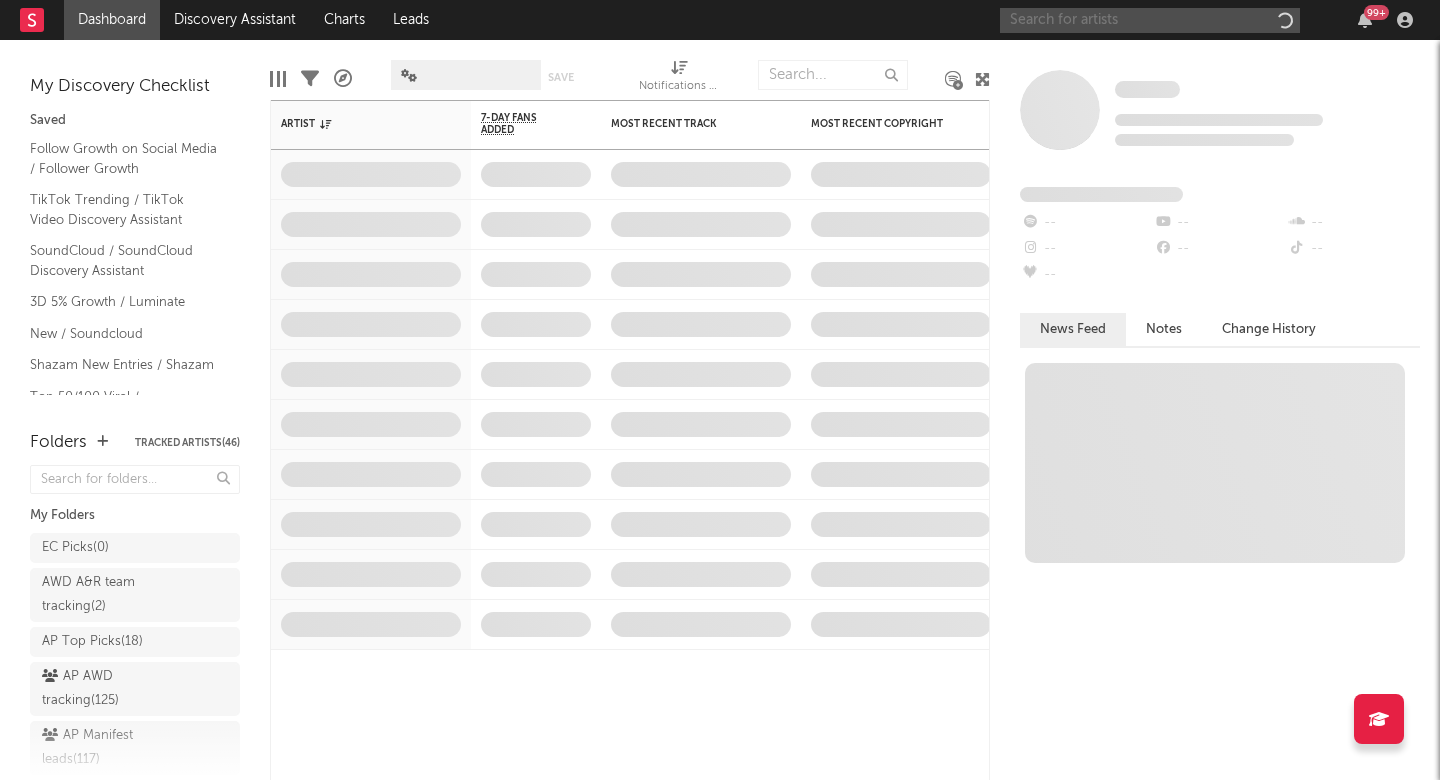 click at bounding box center [1150, 20] 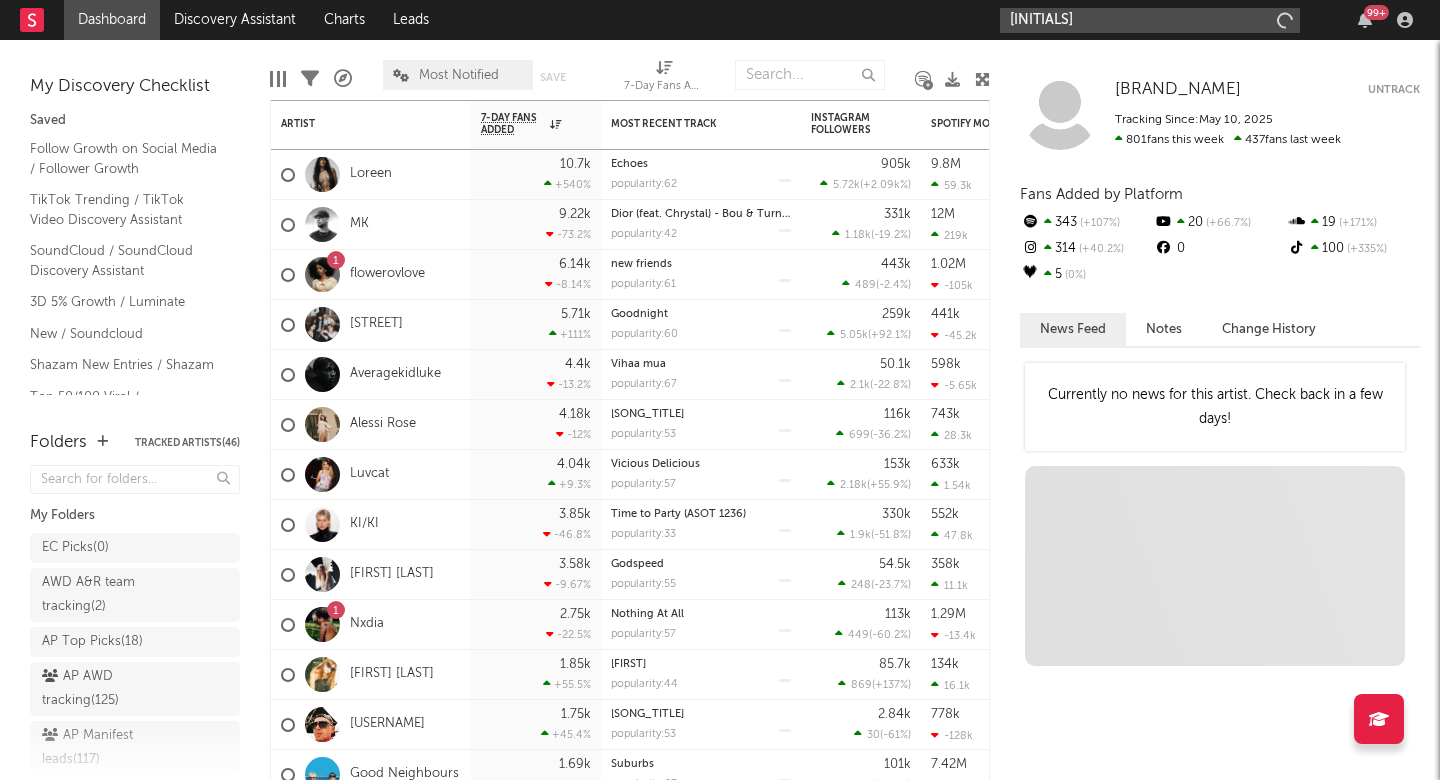 type on "[USERNAME]" 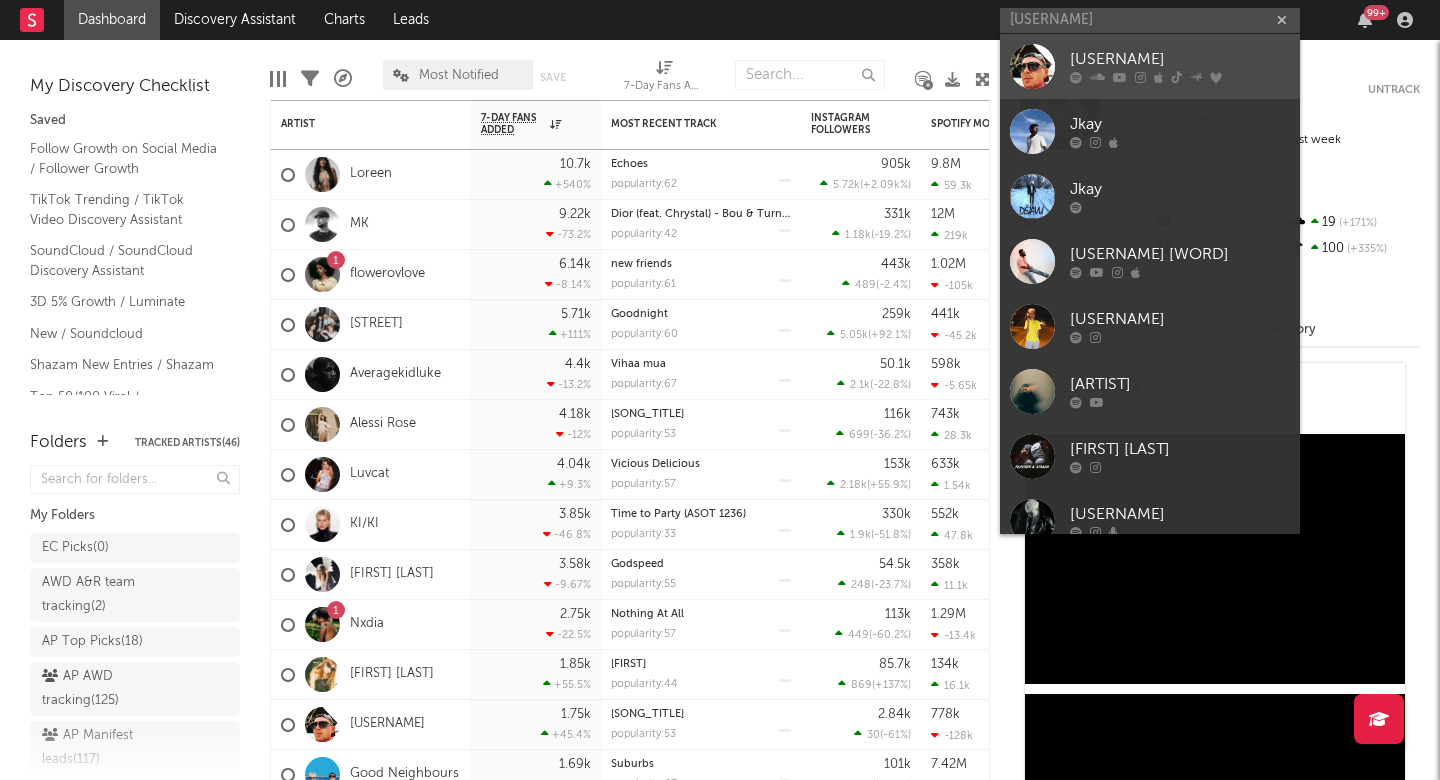 click on "[USERNAME]" at bounding box center (1180, 60) 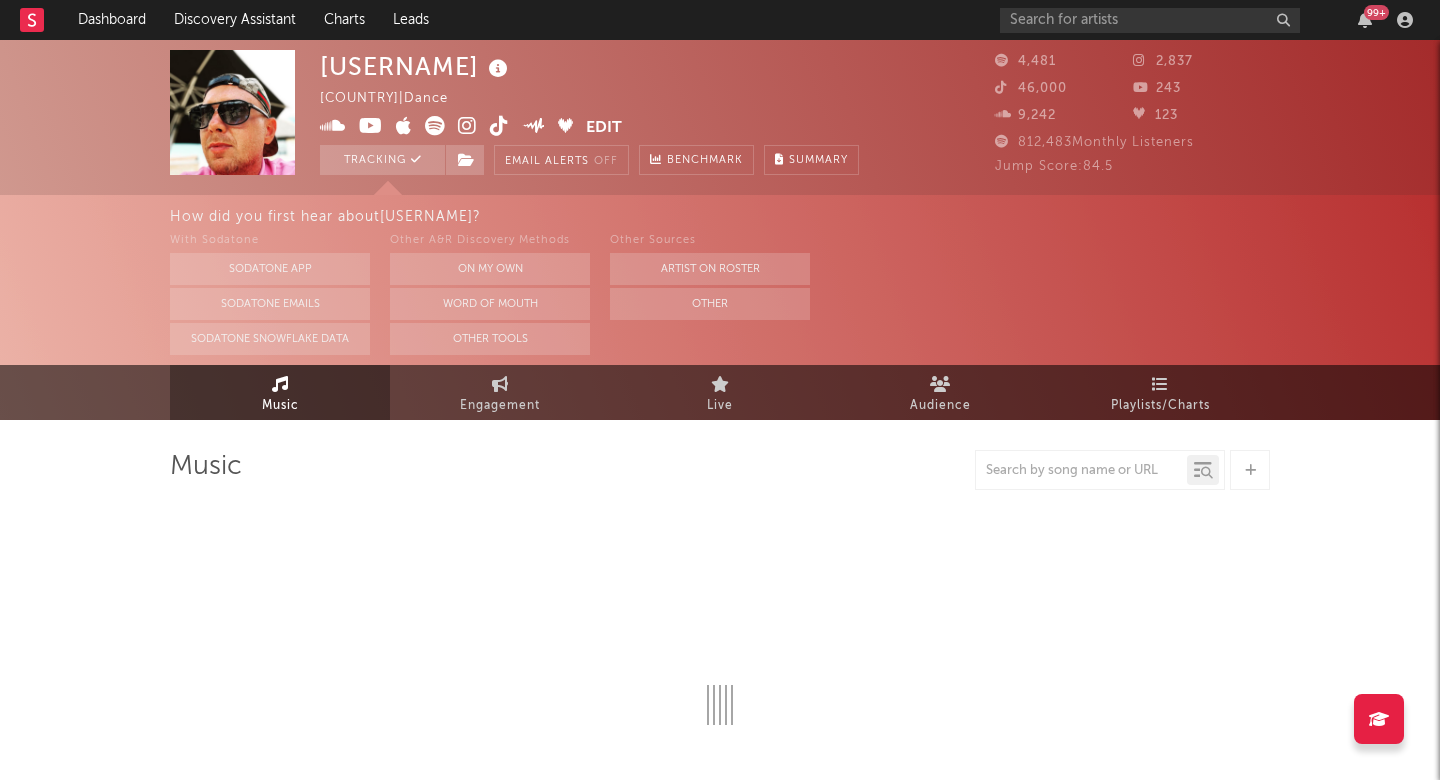 select on "6m" 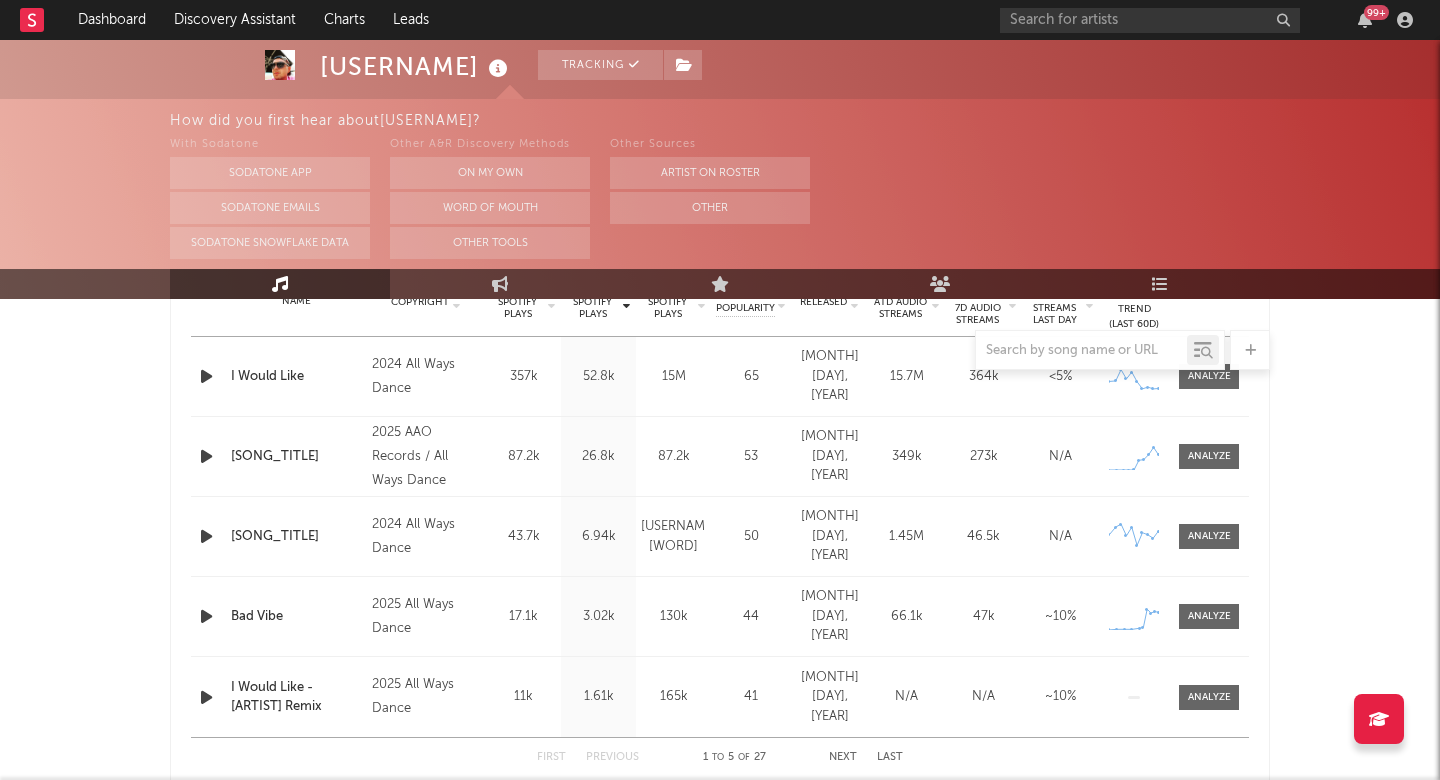 scroll, scrollTop: 842, scrollLeft: 0, axis: vertical 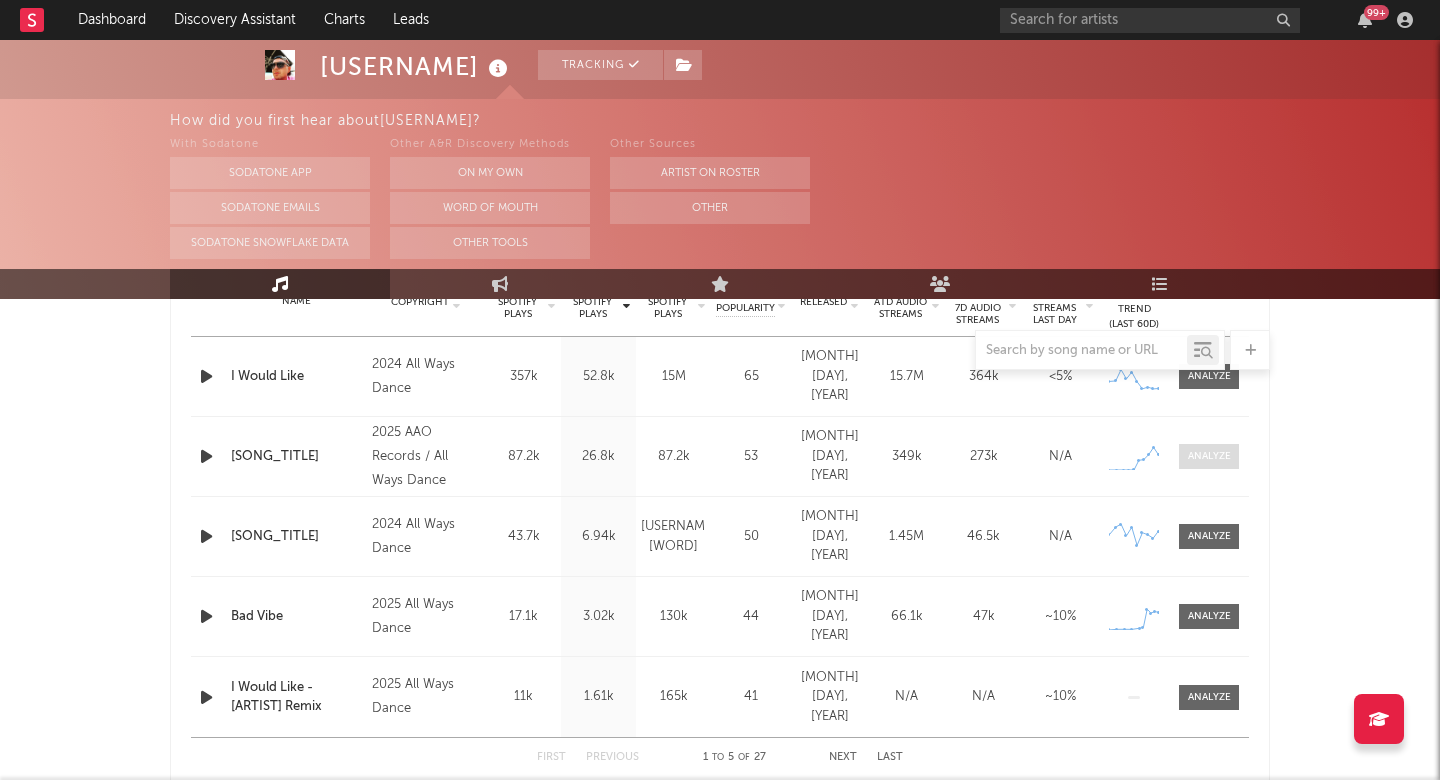 click at bounding box center [1209, 456] 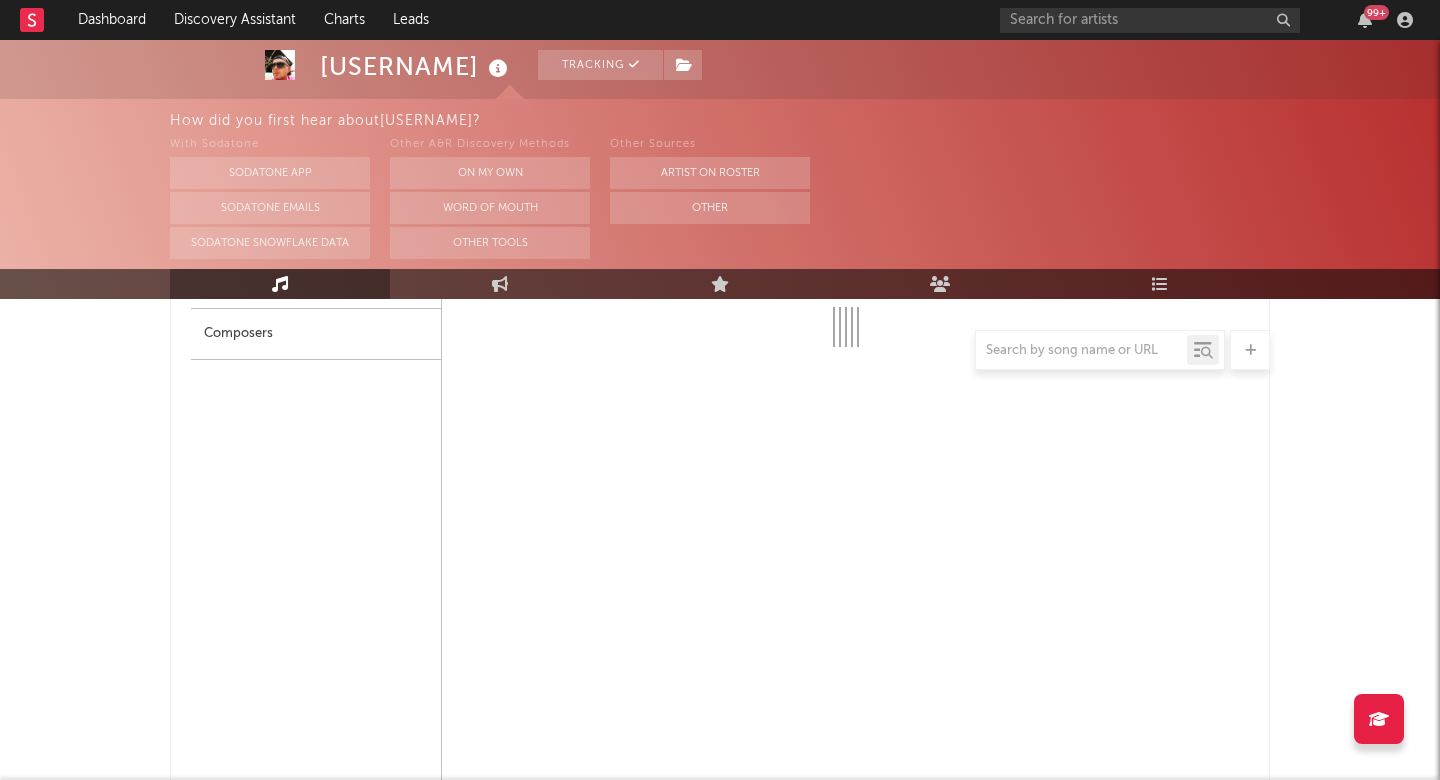 select on "1w" 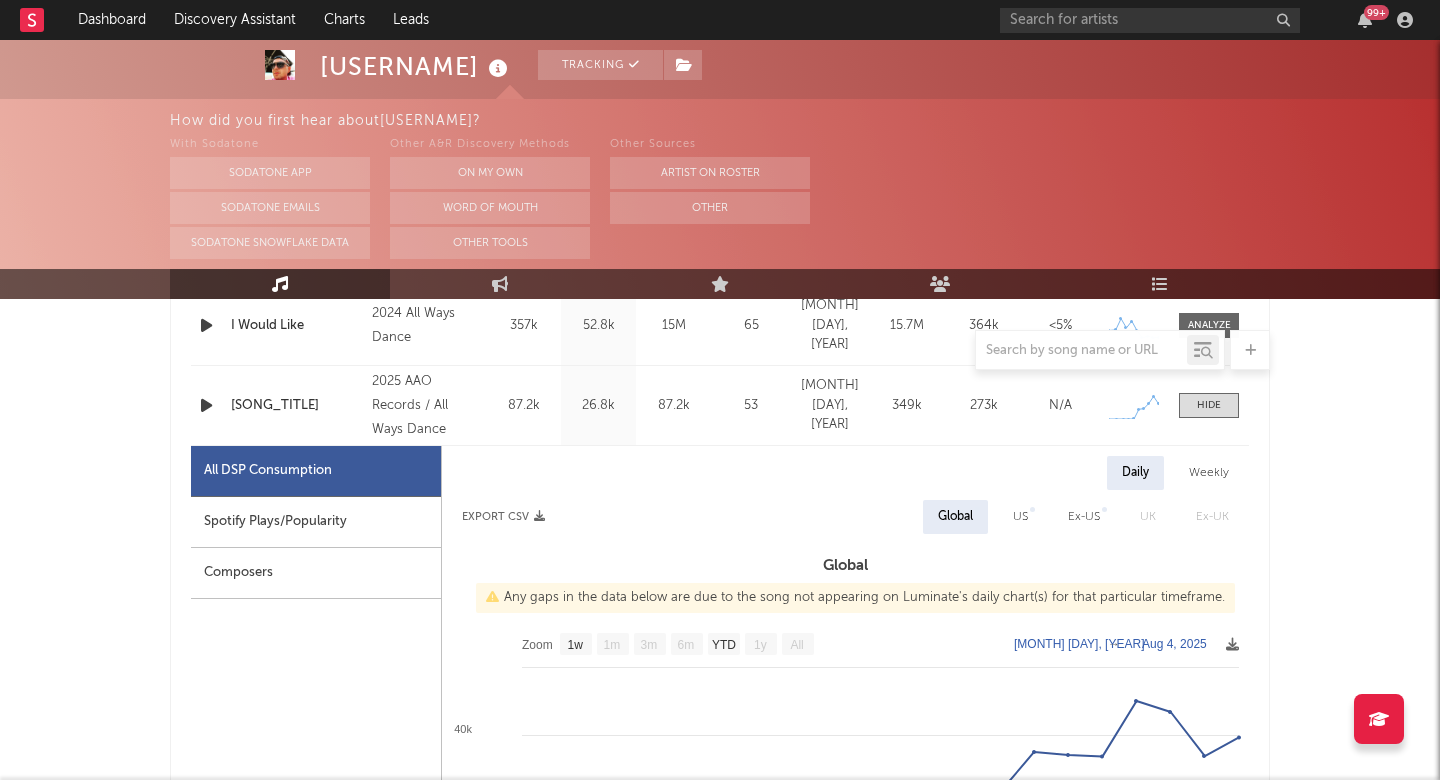 scroll, scrollTop: 791, scrollLeft: 0, axis: vertical 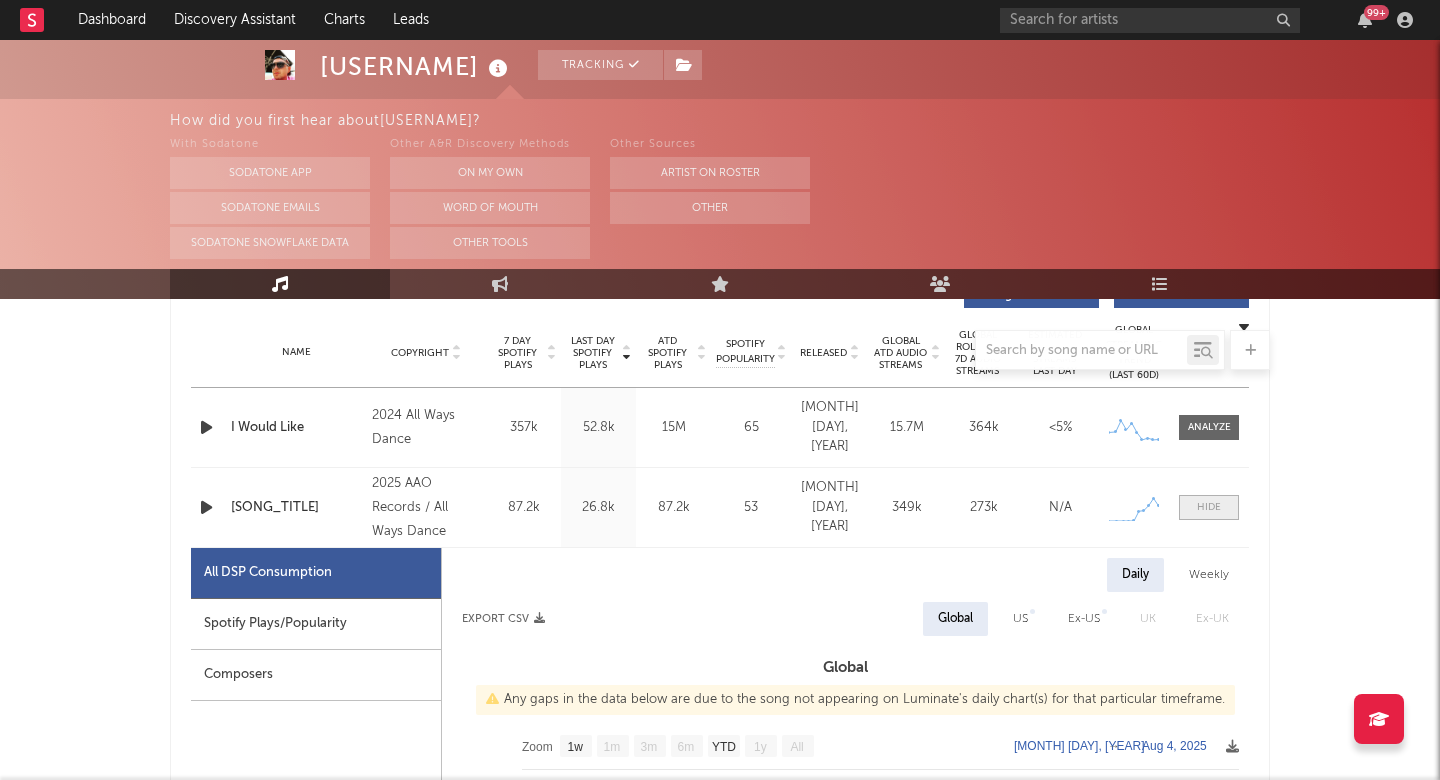 click at bounding box center [1209, 507] 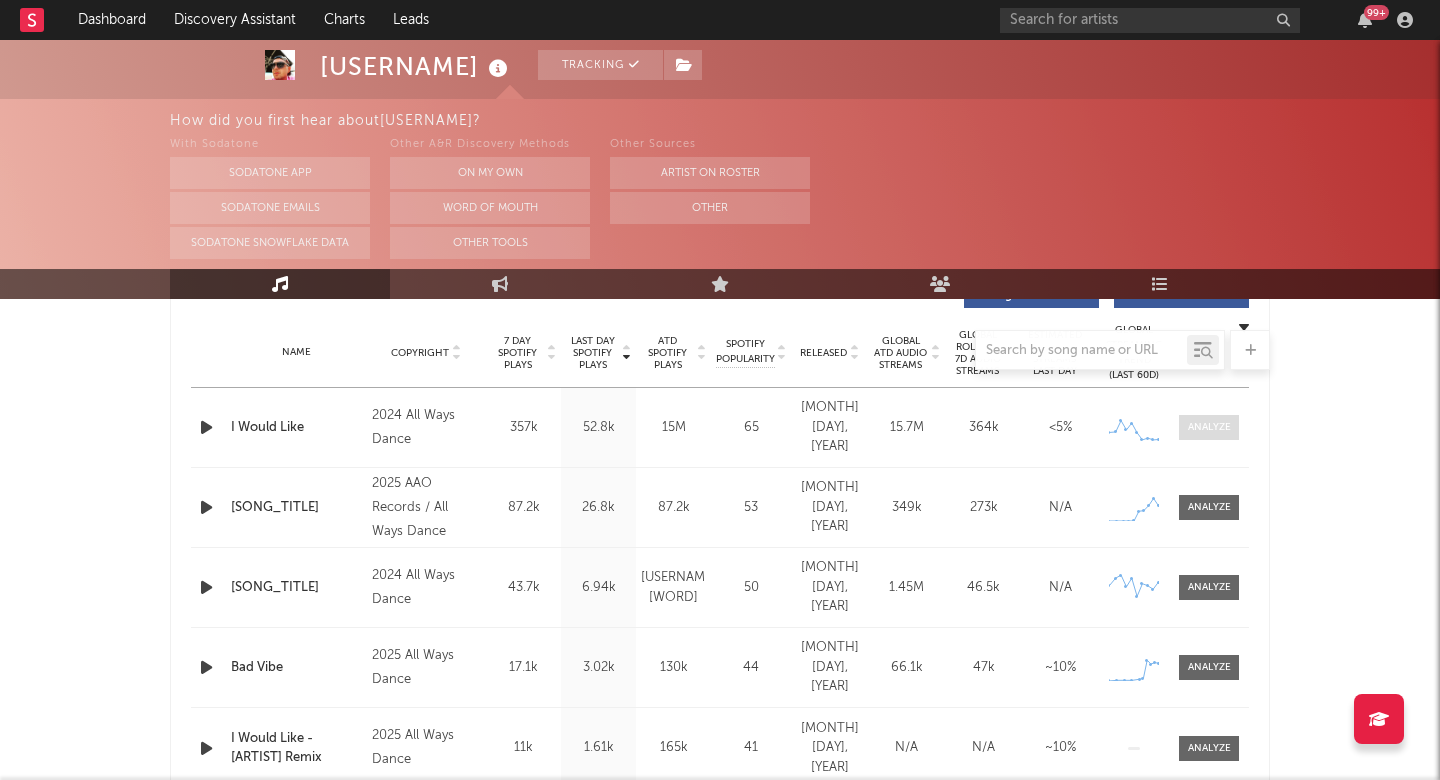 click at bounding box center [1209, 427] 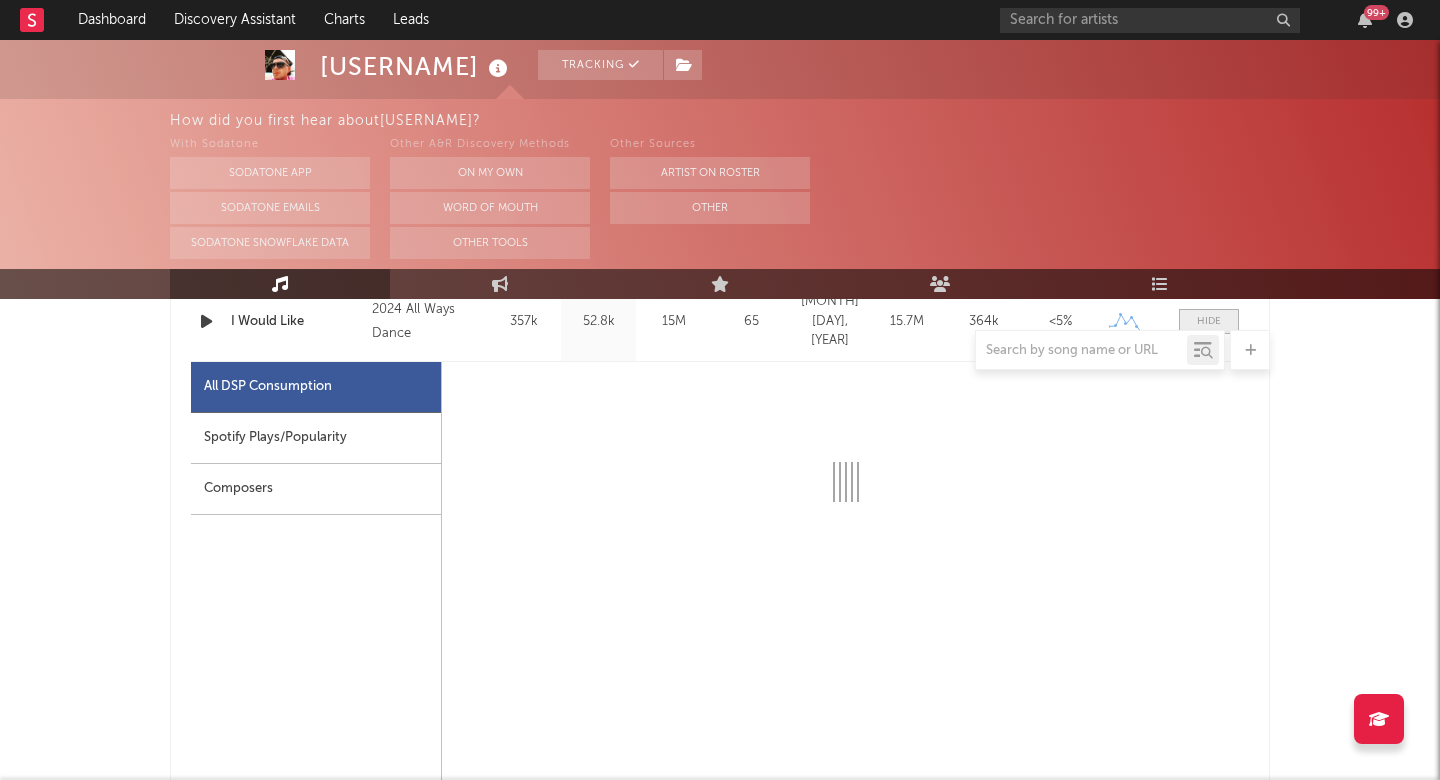scroll, scrollTop: 926, scrollLeft: 0, axis: vertical 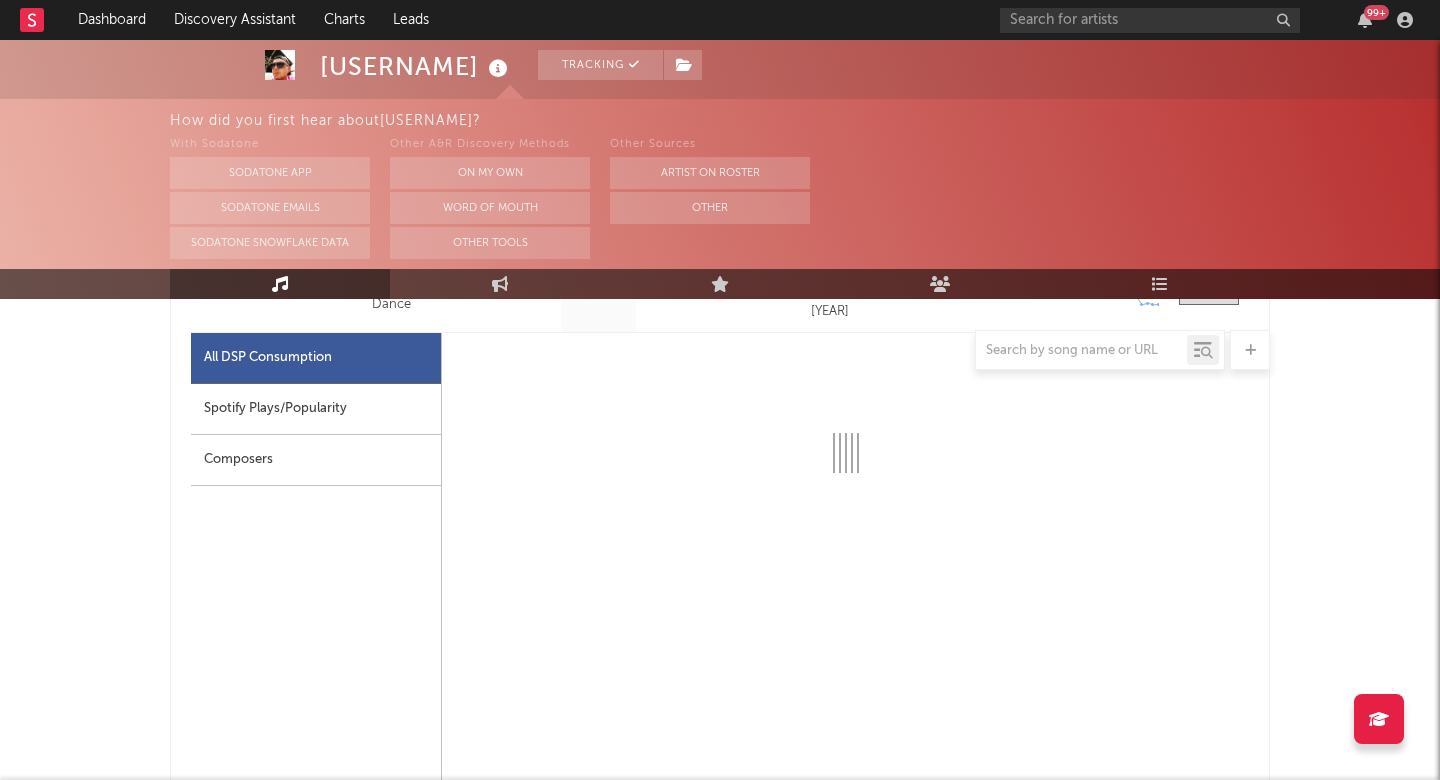 select on "6m" 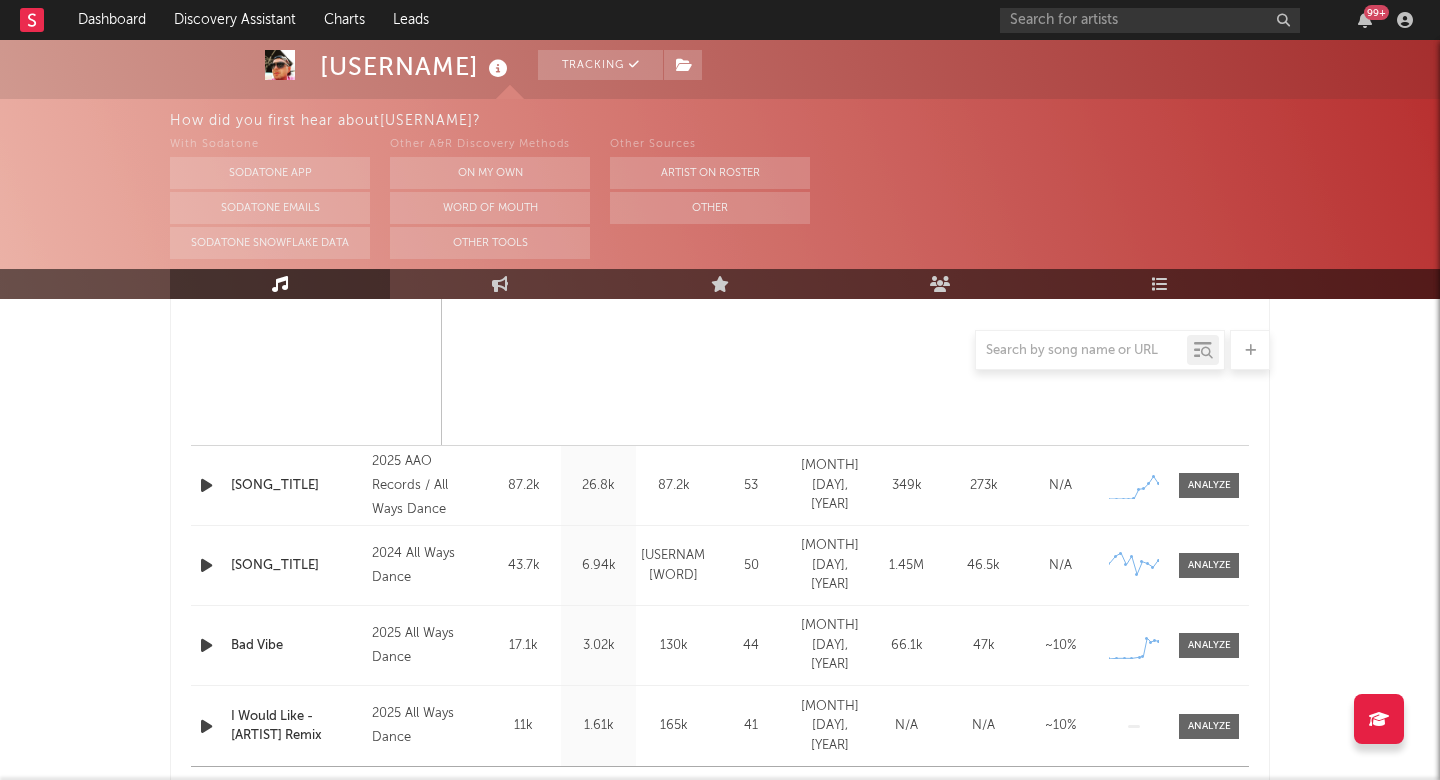 scroll, scrollTop: 1748, scrollLeft: 0, axis: vertical 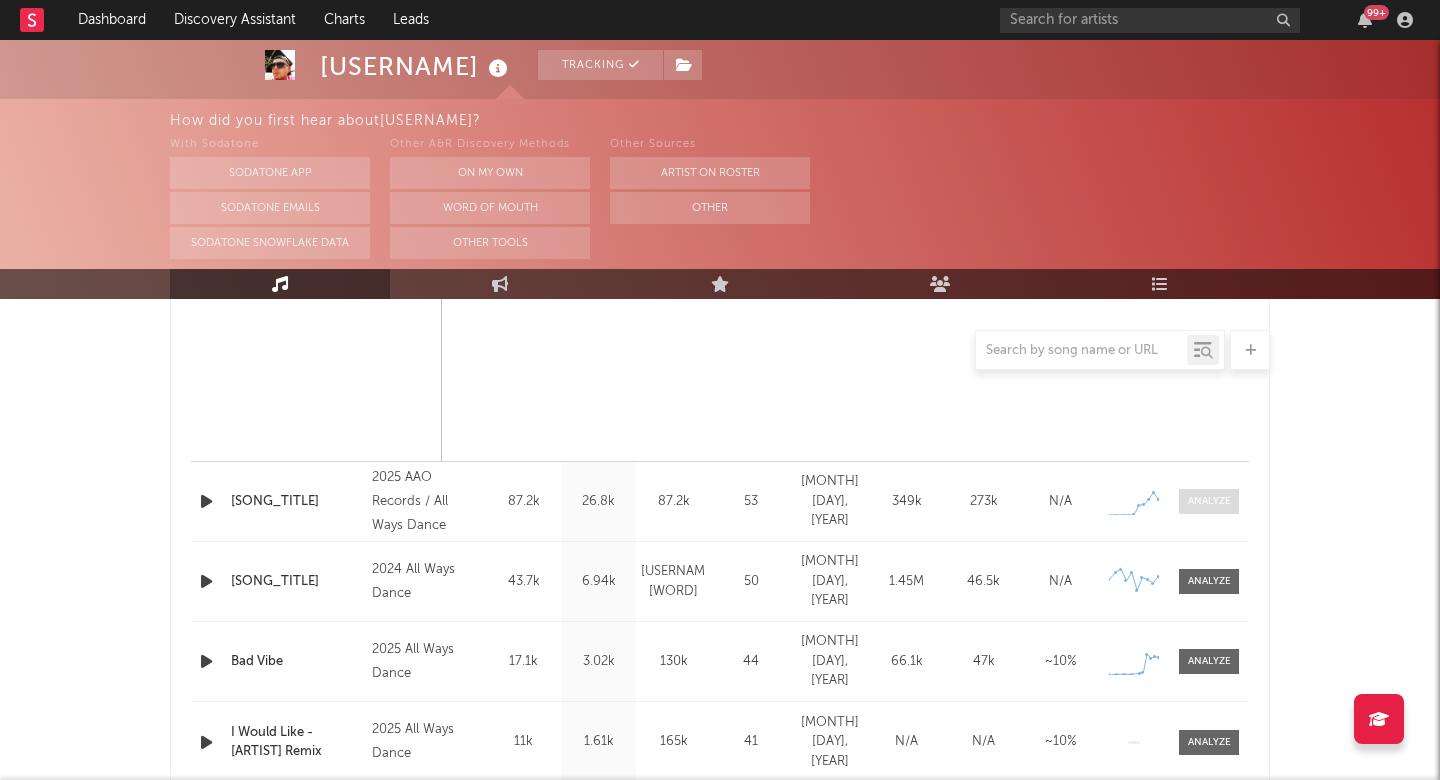 click at bounding box center (1209, 501) 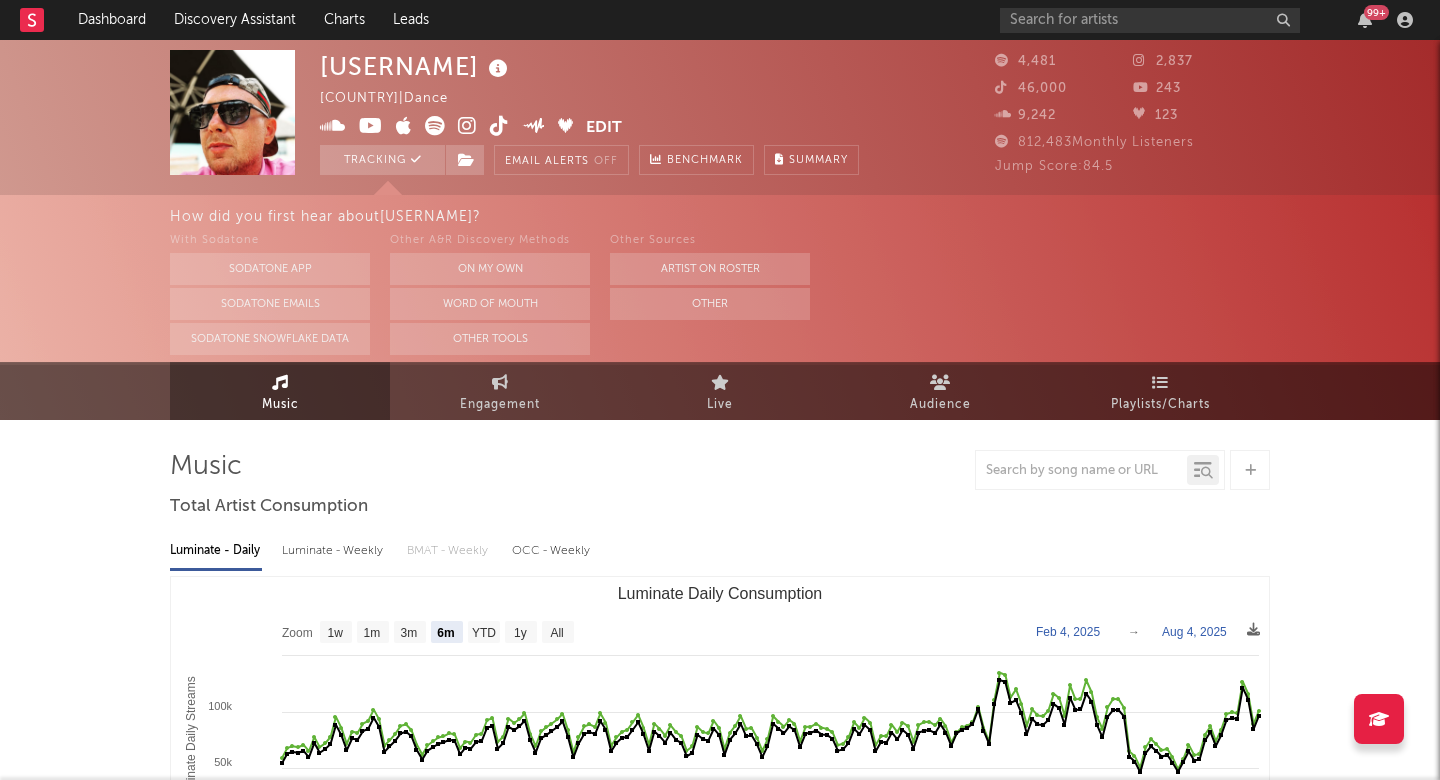 scroll, scrollTop: 0, scrollLeft: 0, axis: both 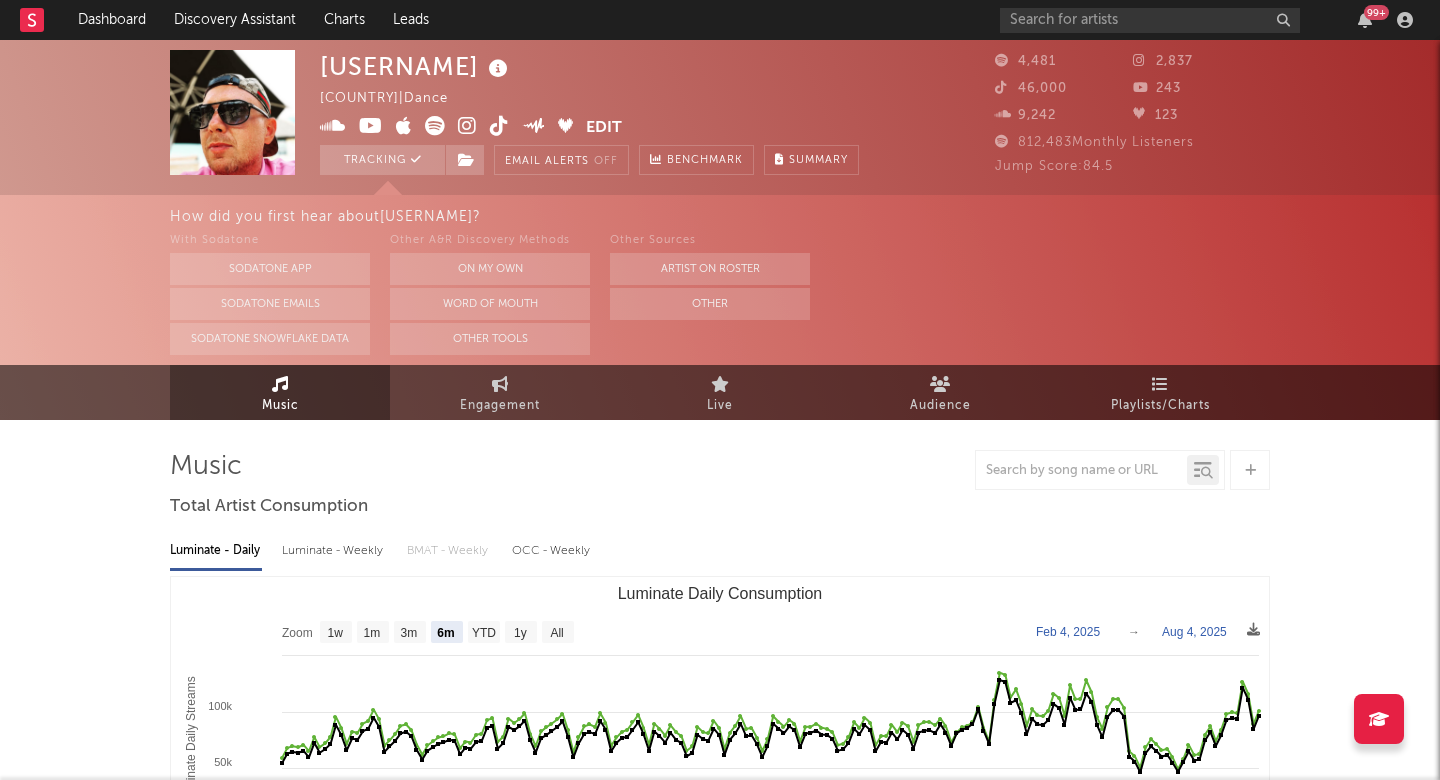 click 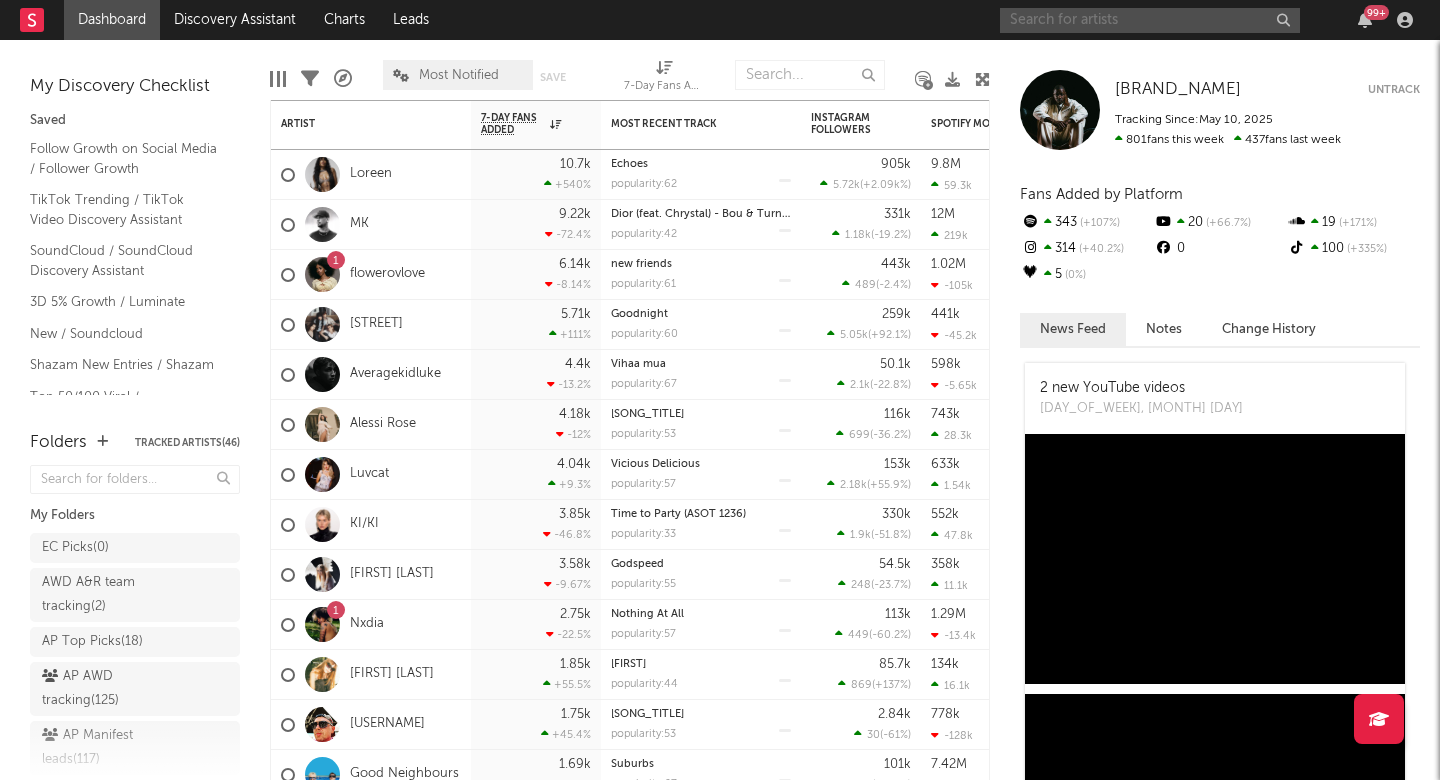 click at bounding box center (1150, 20) 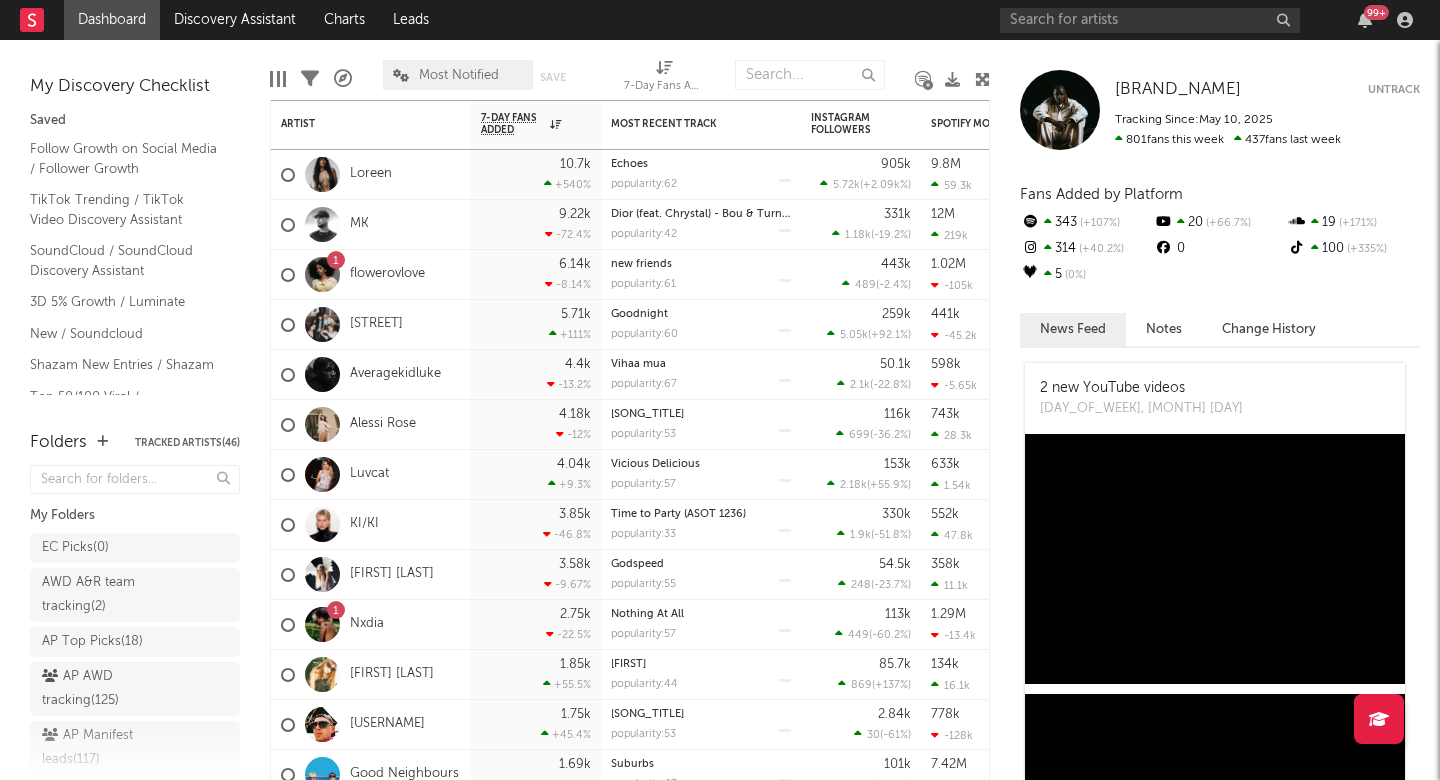 click on "Dashboard Discovery Assistant Charts Leads 99 +" at bounding box center (720, 20) 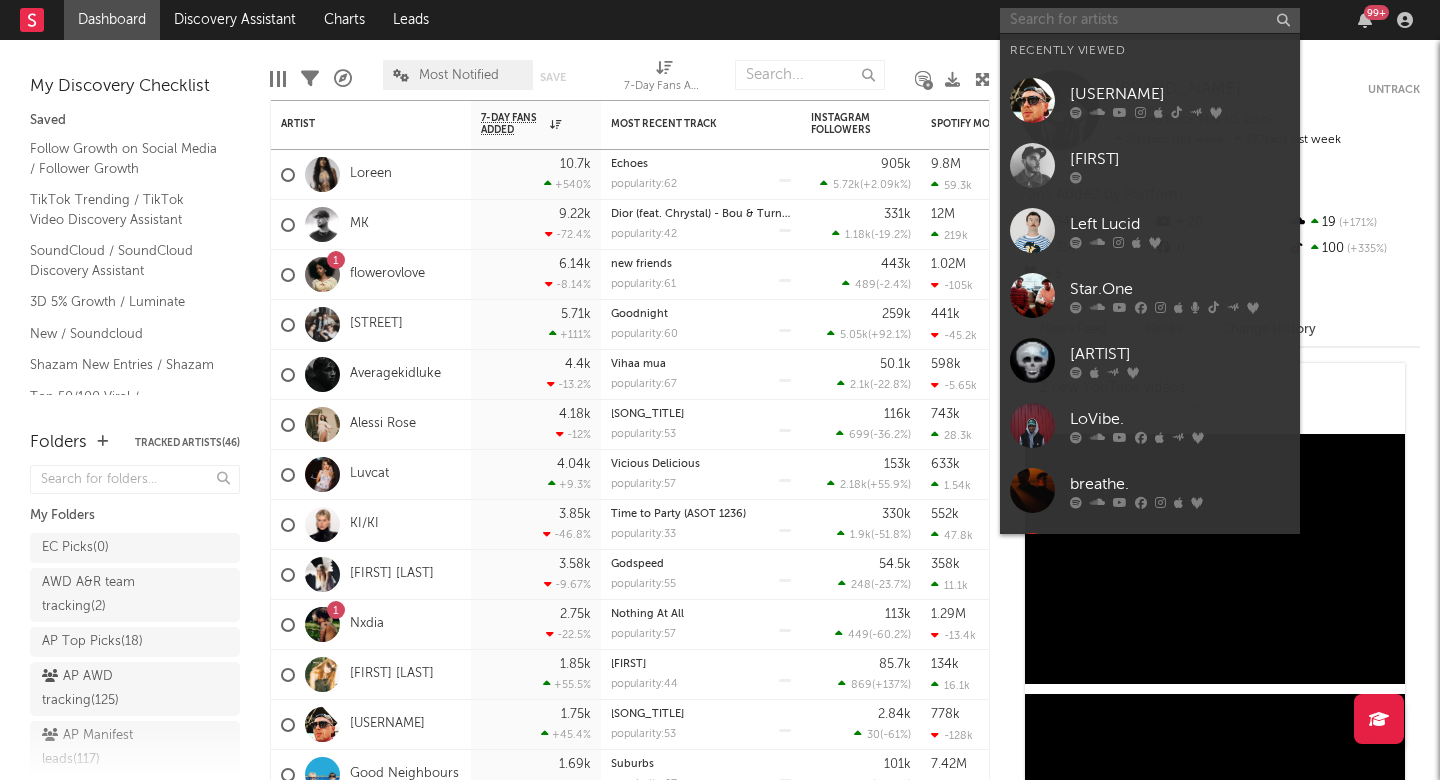 click at bounding box center [1150, 20] 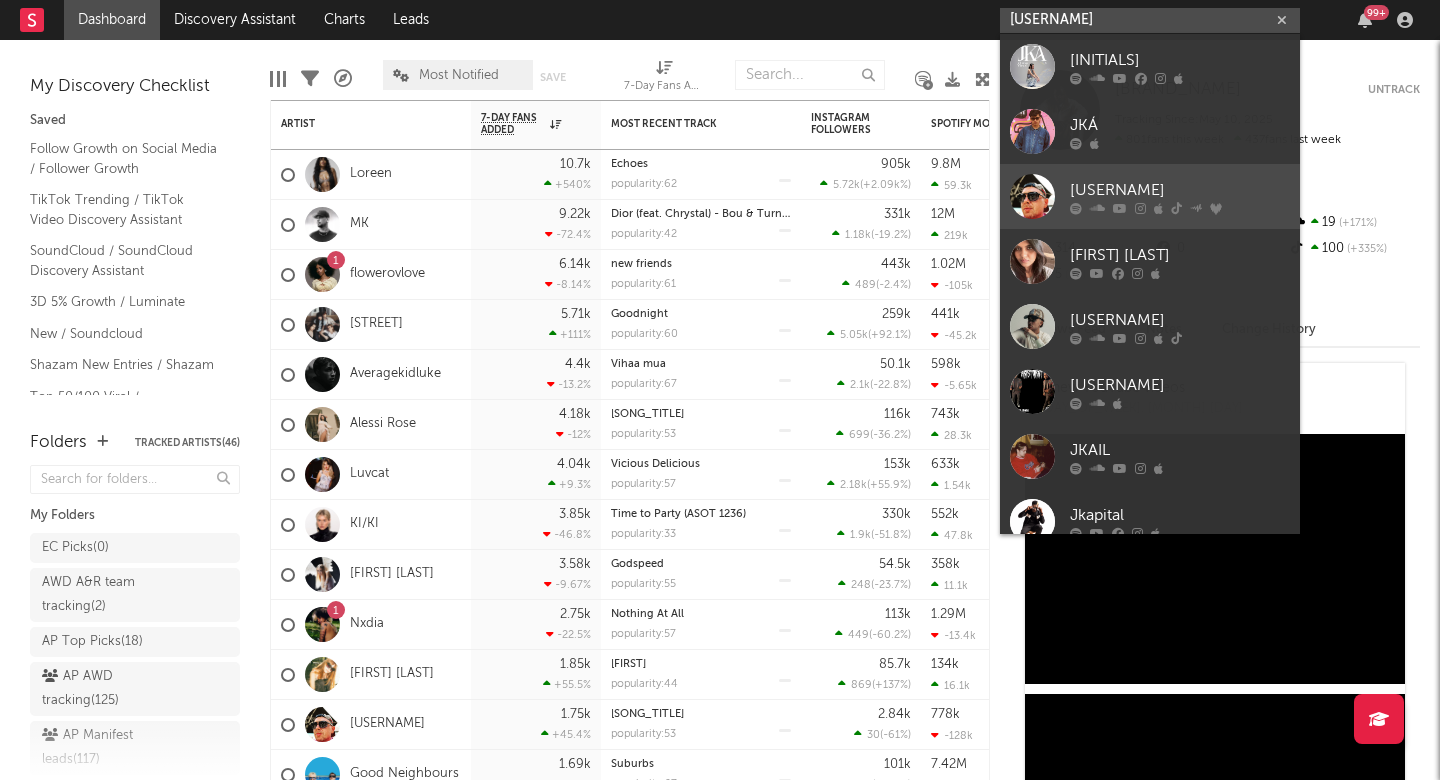 type on "[USERNAME]" 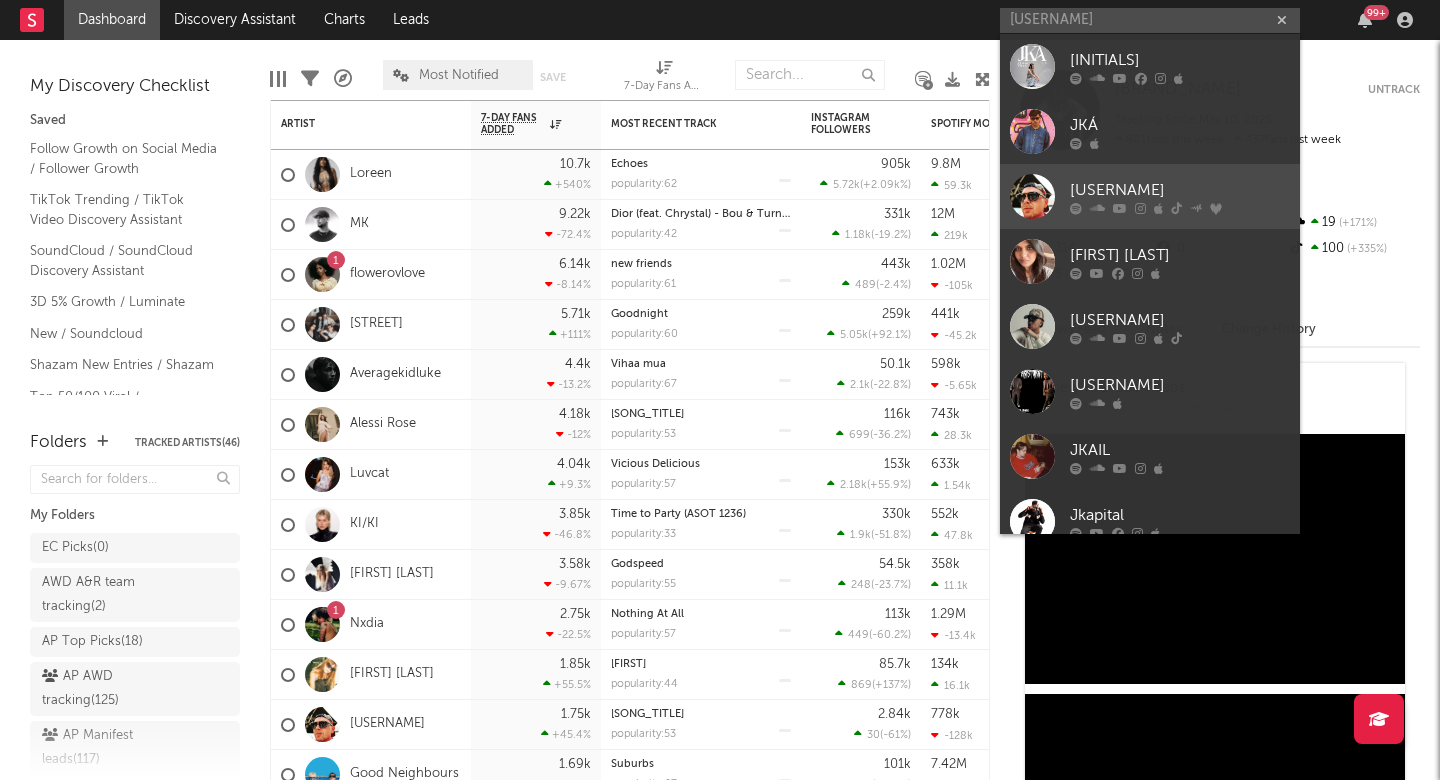 click on "[USERNAME]" at bounding box center [1180, 190] 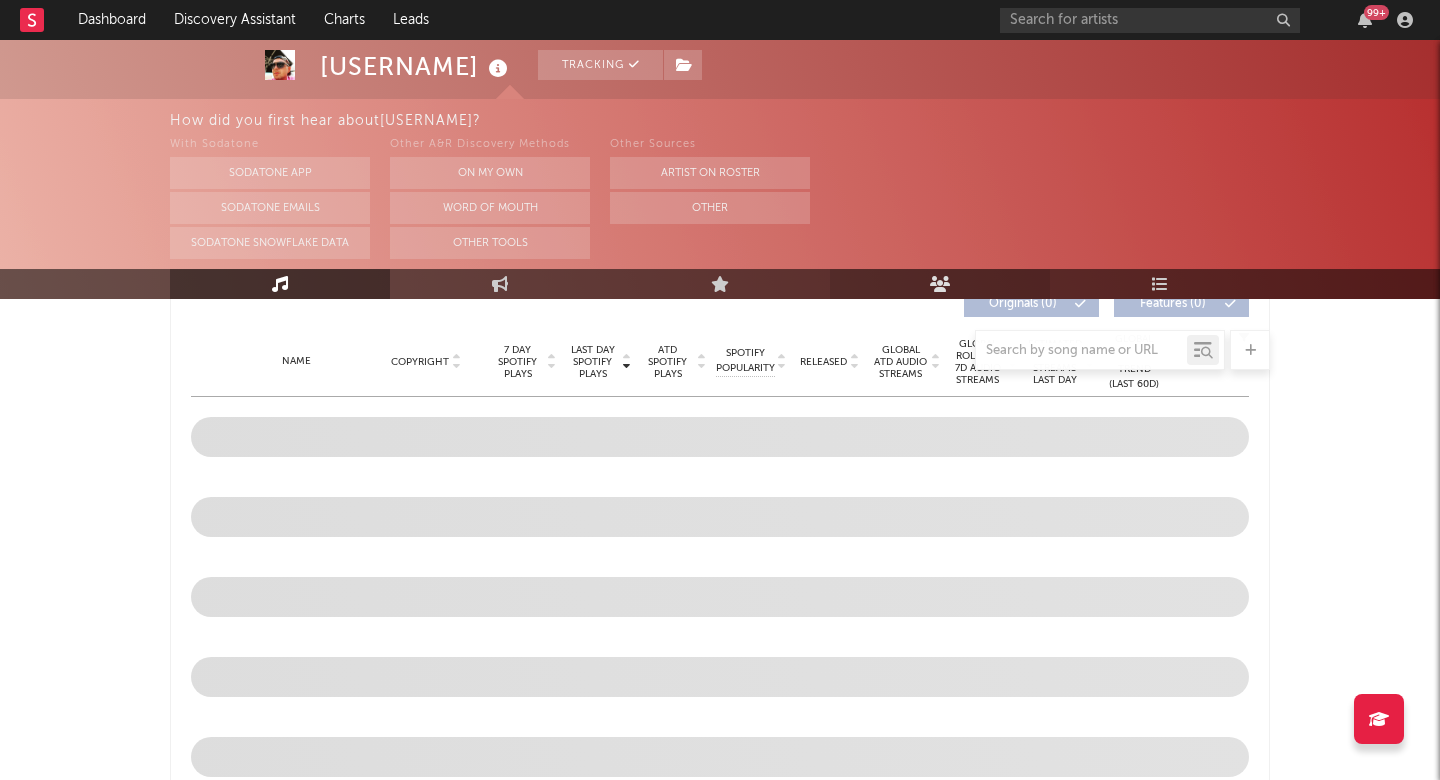 scroll, scrollTop: 967, scrollLeft: 0, axis: vertical 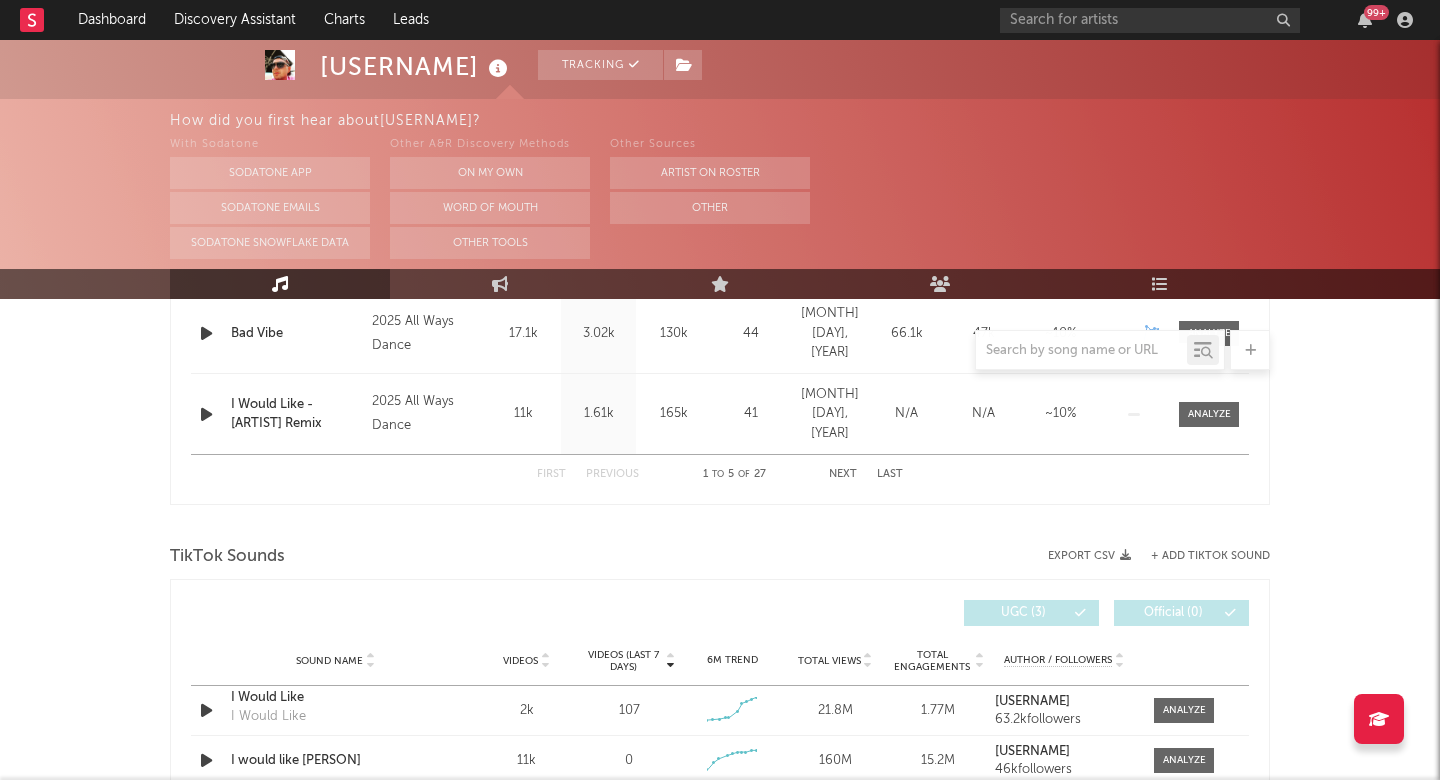 select on "6m" 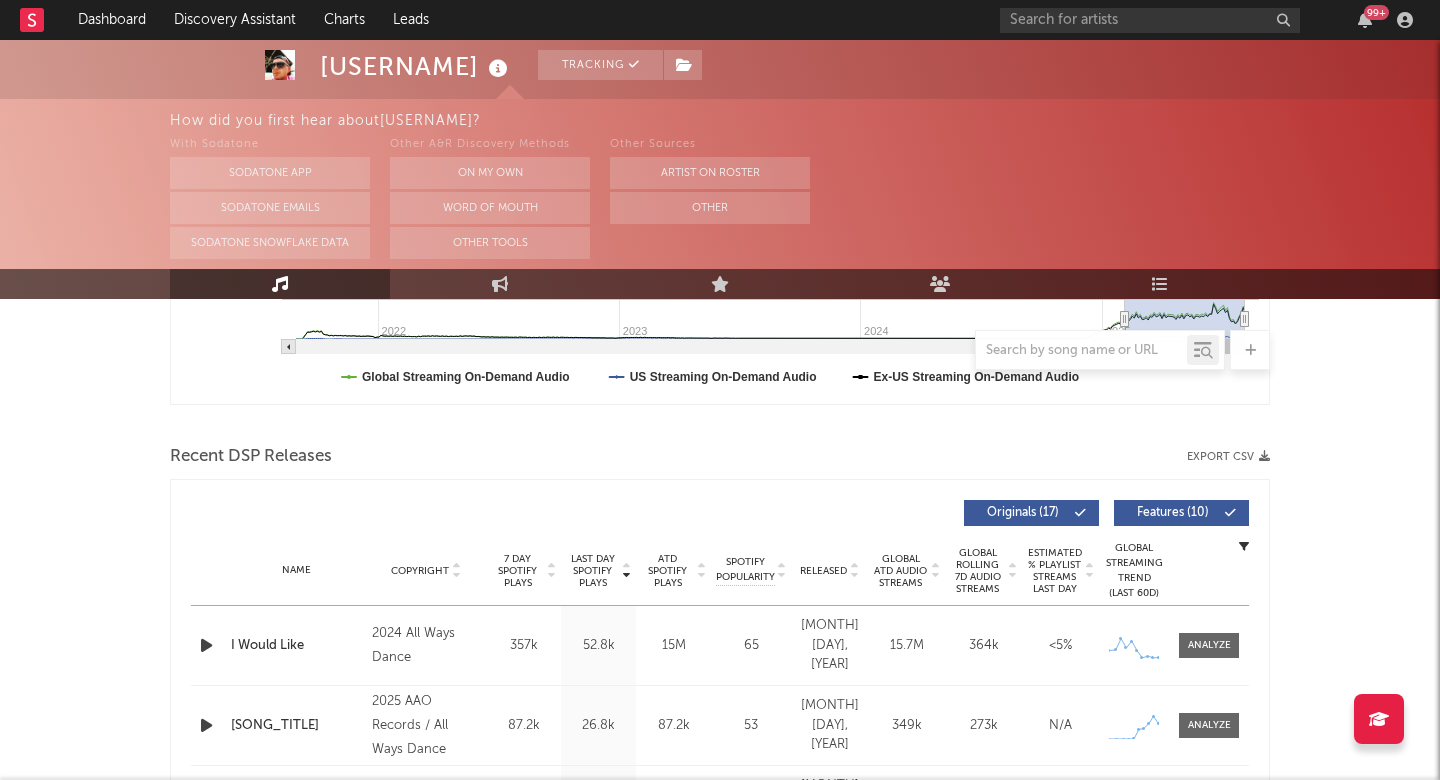 scroll, scrollTop: 543, scrollLeft: 0, axis: vertical 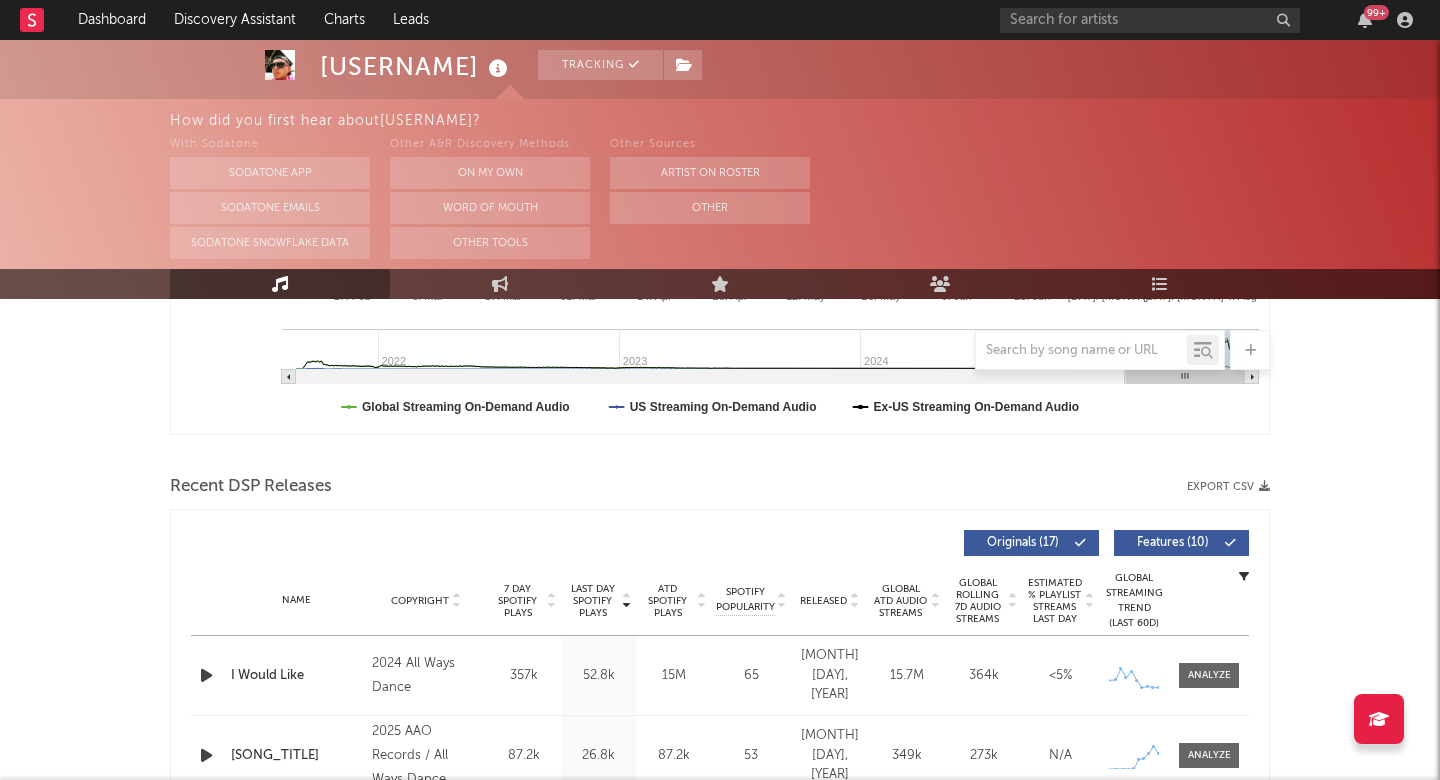 click on "Recent DSP Releases" at bounding box center (251, 487) 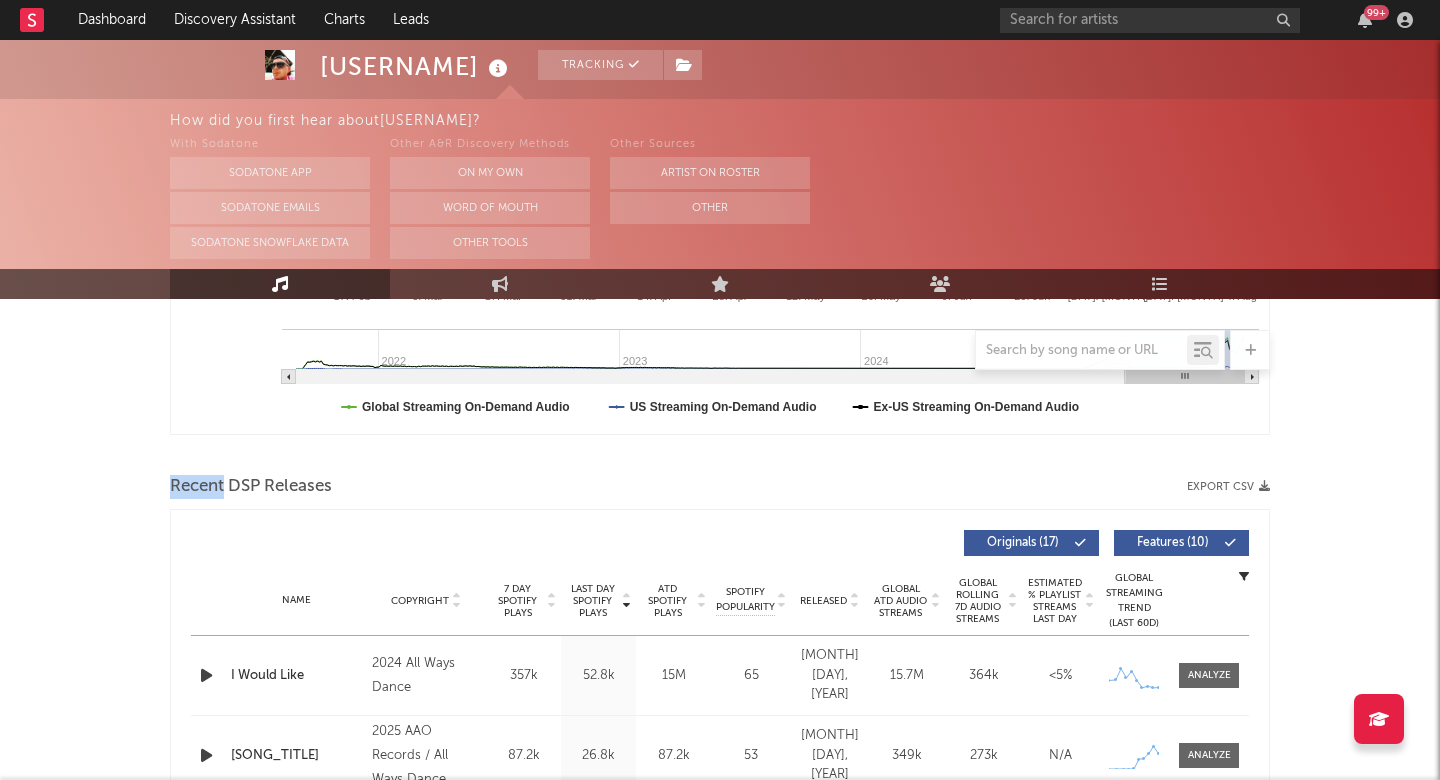 click on "Recent DSP Releases" at bounding box center (251, 487) 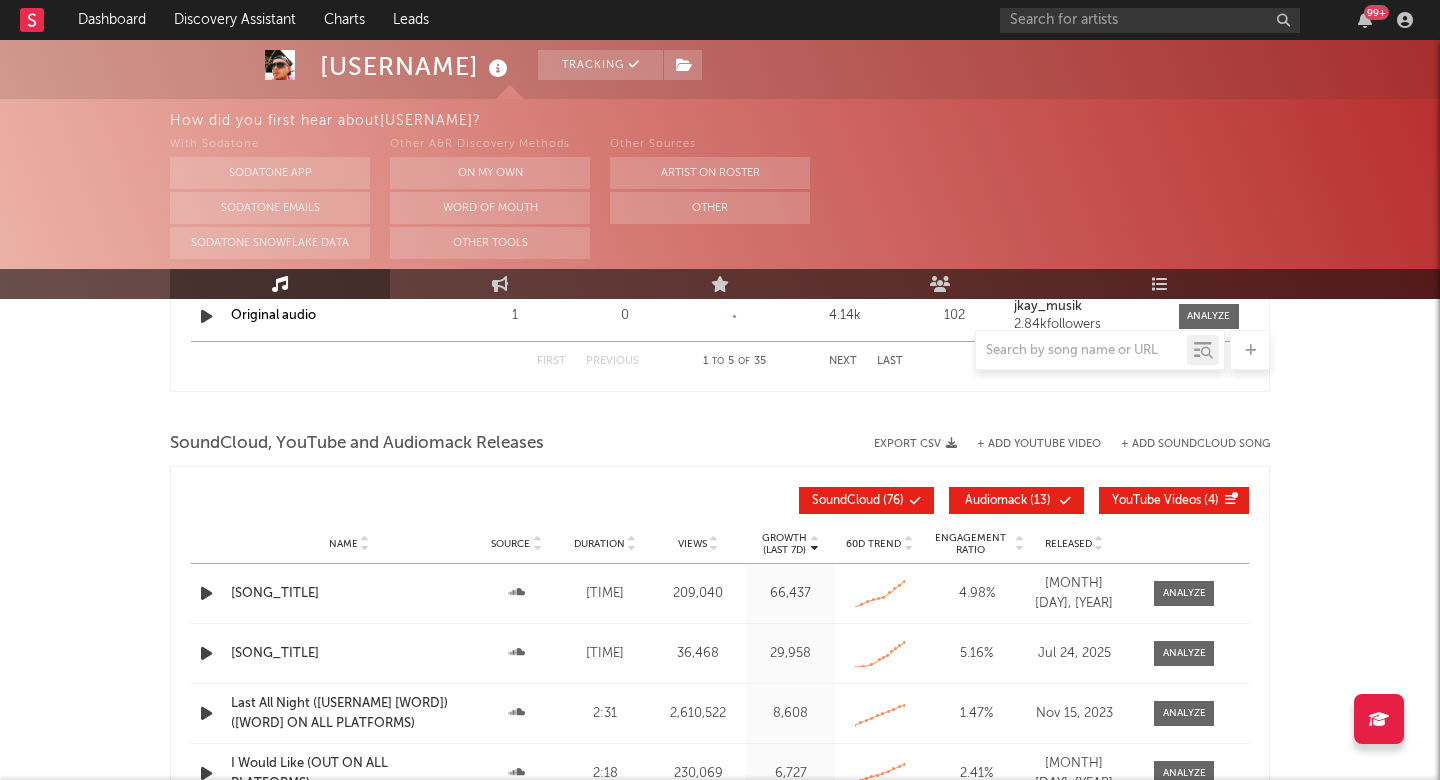 scroll, scrollTop: 2087, scrollLeft: 0, axis: vertical 